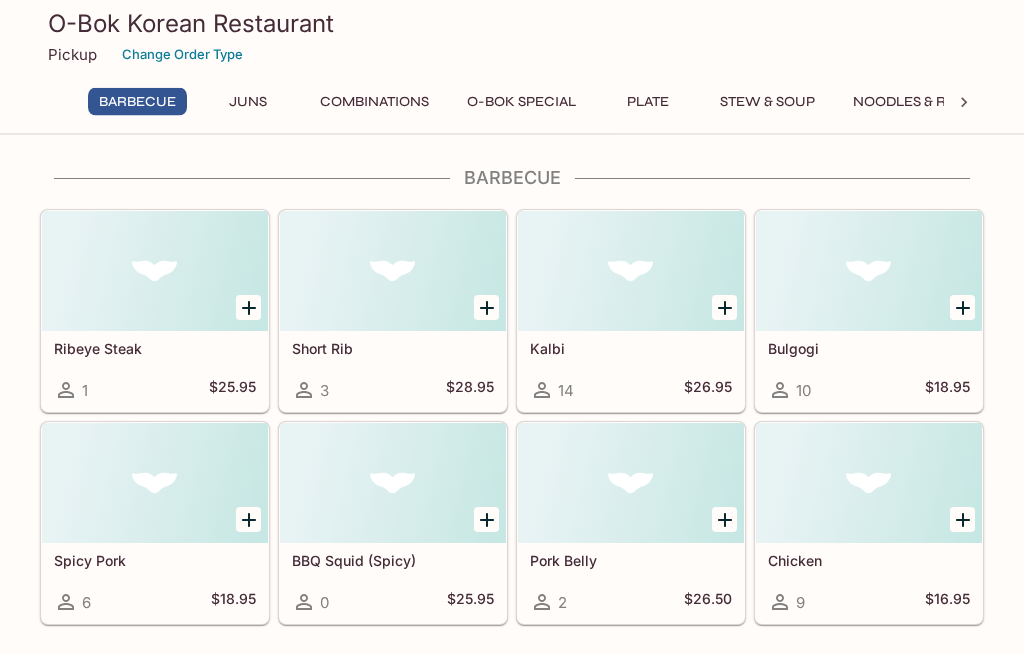 scroll, scrollTop: 0, scrollLeft: 0, axis: both 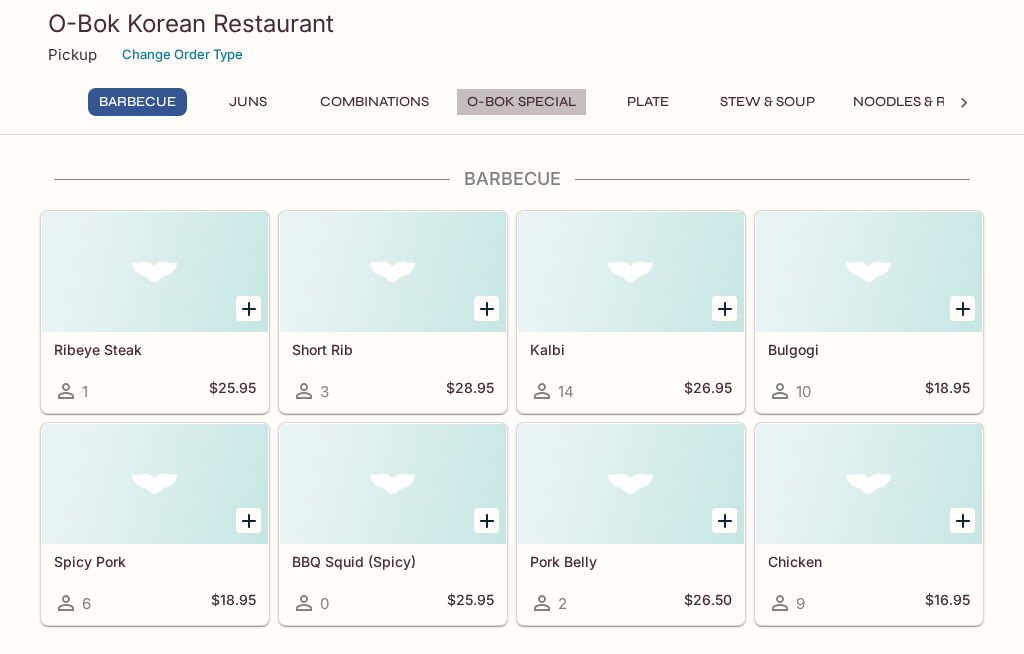 click on "O-BOK Special" at bounding box center [521, 102] 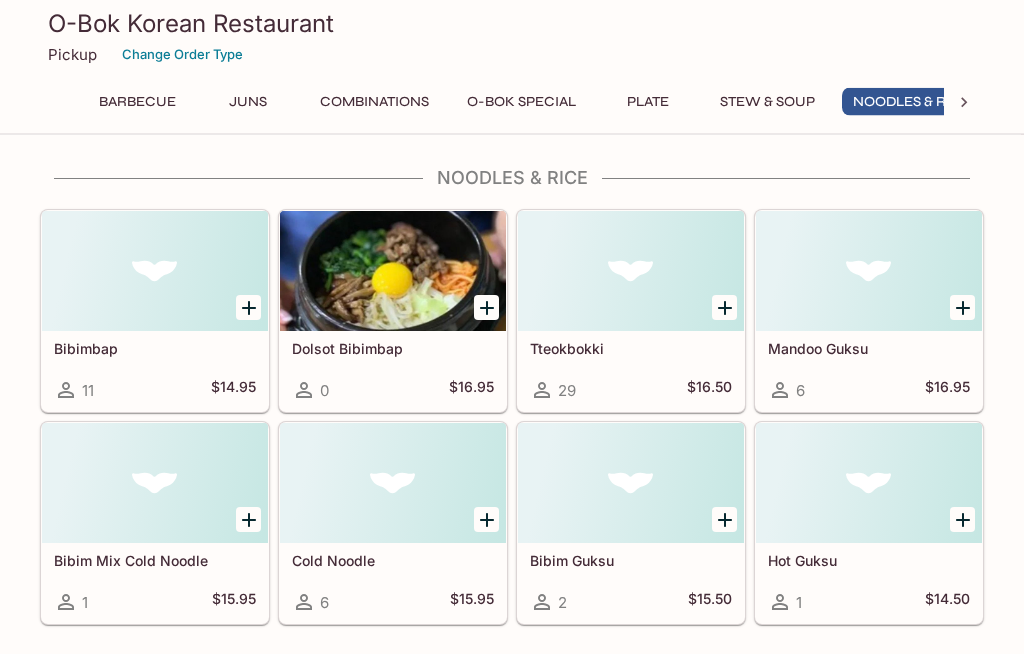 scroll, scrollTop: 2808, scrollLeft: 0, axis: vertical 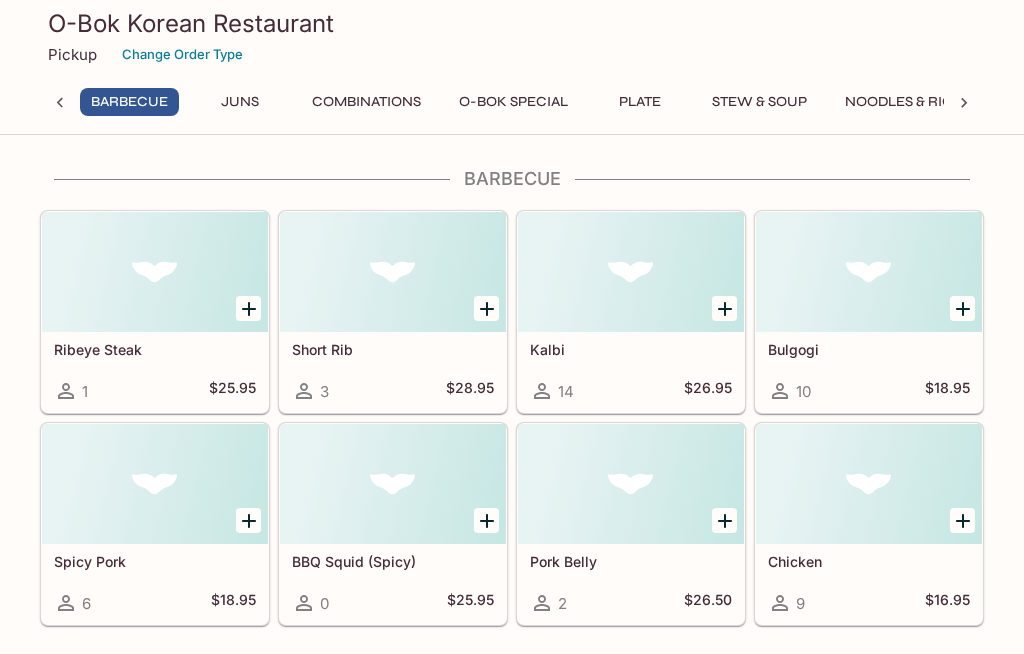 click on "Combinations" at bounding box center [366, 102] 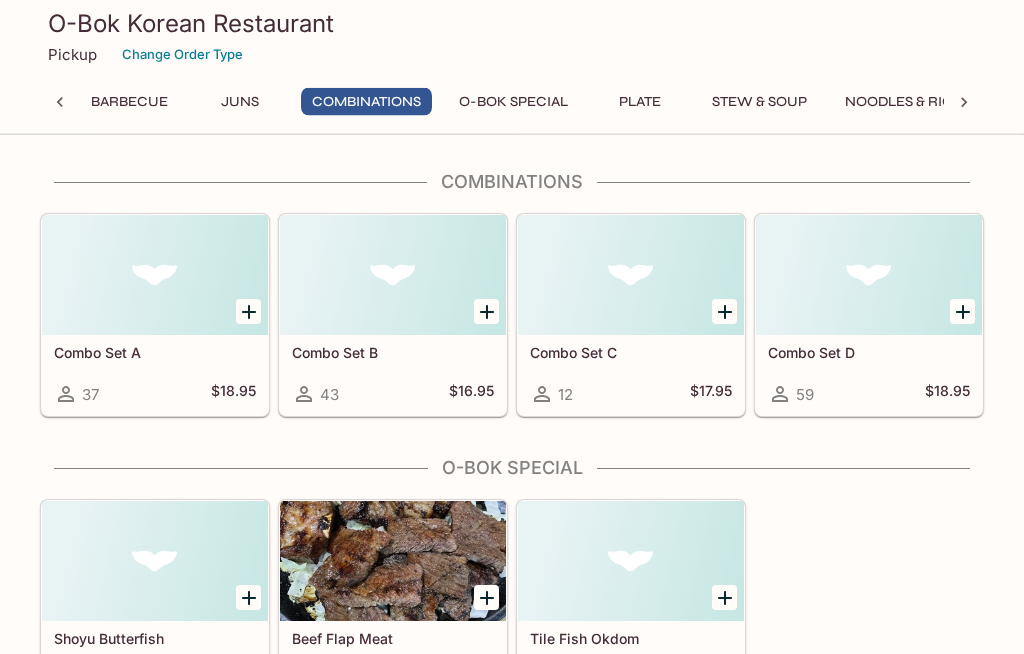 scroll, scrollTop: 782, scrollLeft: 0, axis: vertical 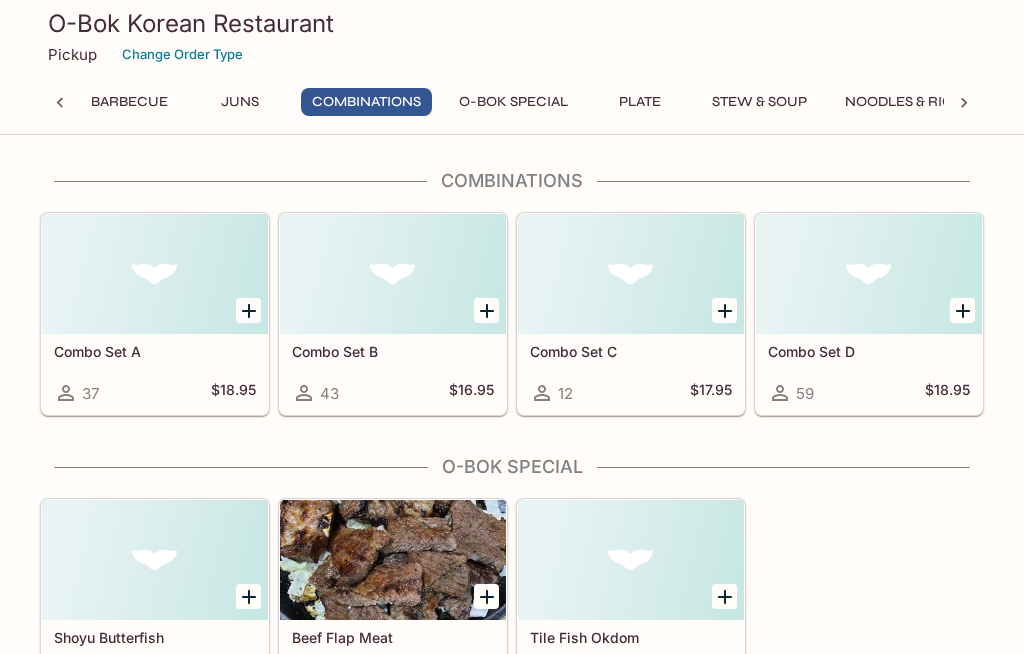 click at bounding box center [155, 274] 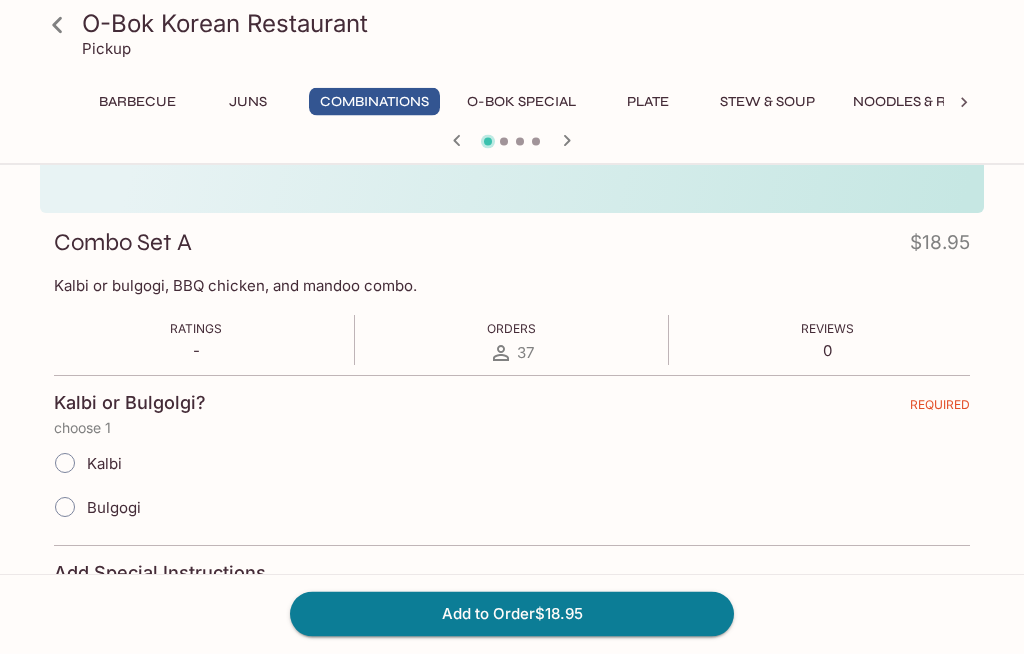 scroll, scrollTop: 176, scrollLeft: 0, axis: vertical 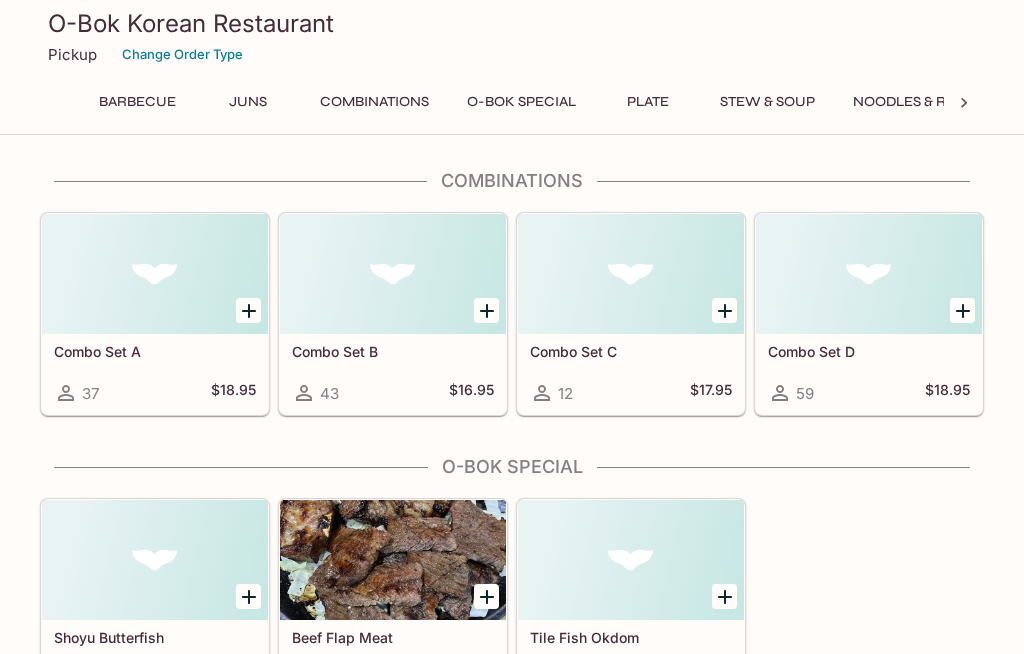 click at bounding box center [393, 274] 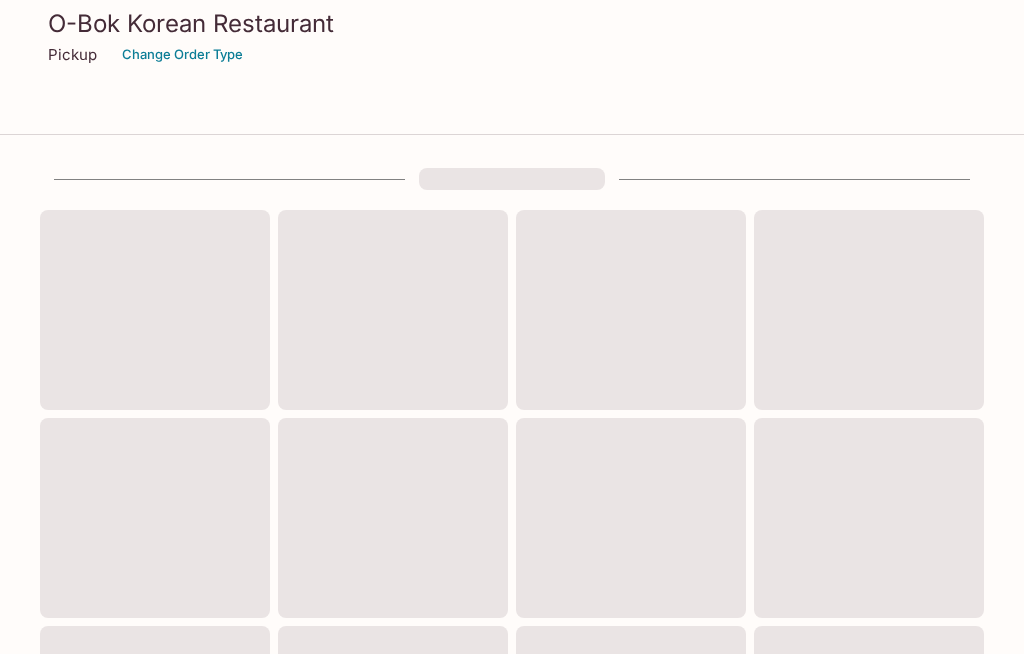 scroll, scrollTop: 782, scrollLeft: 0, axis: vertical 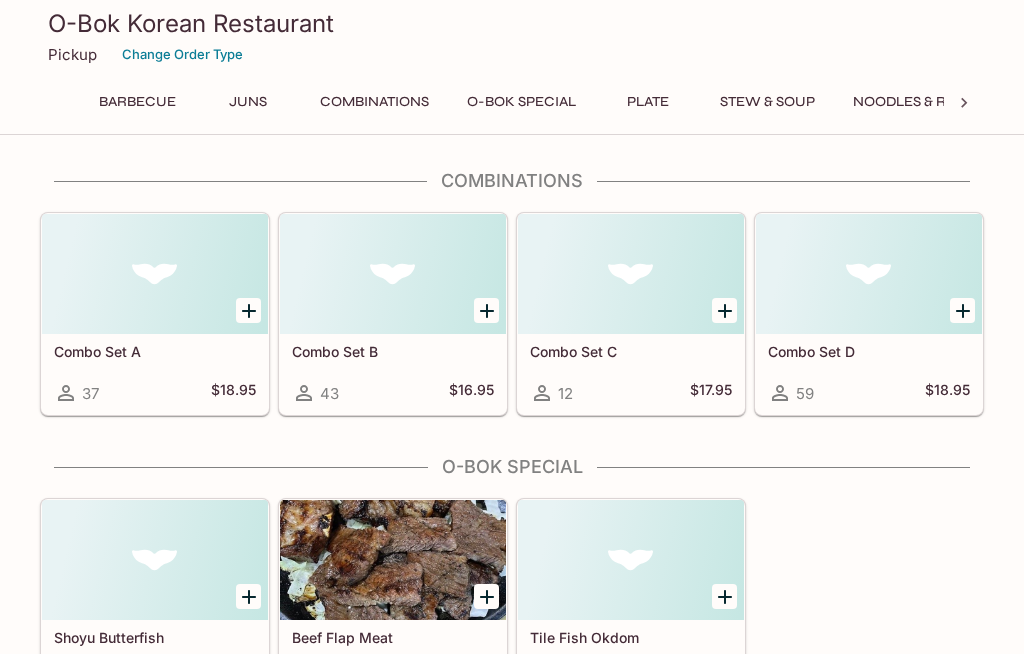 click at bounding box center (631, 274) 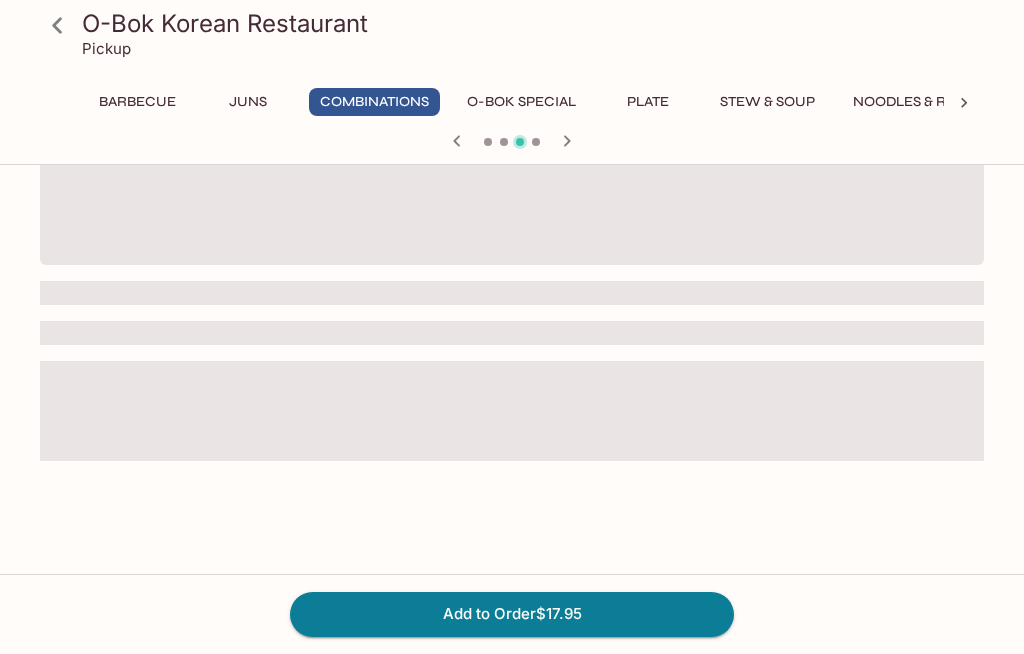 scroll, scrollTop: 0, scrollLeft: 0, axis: both 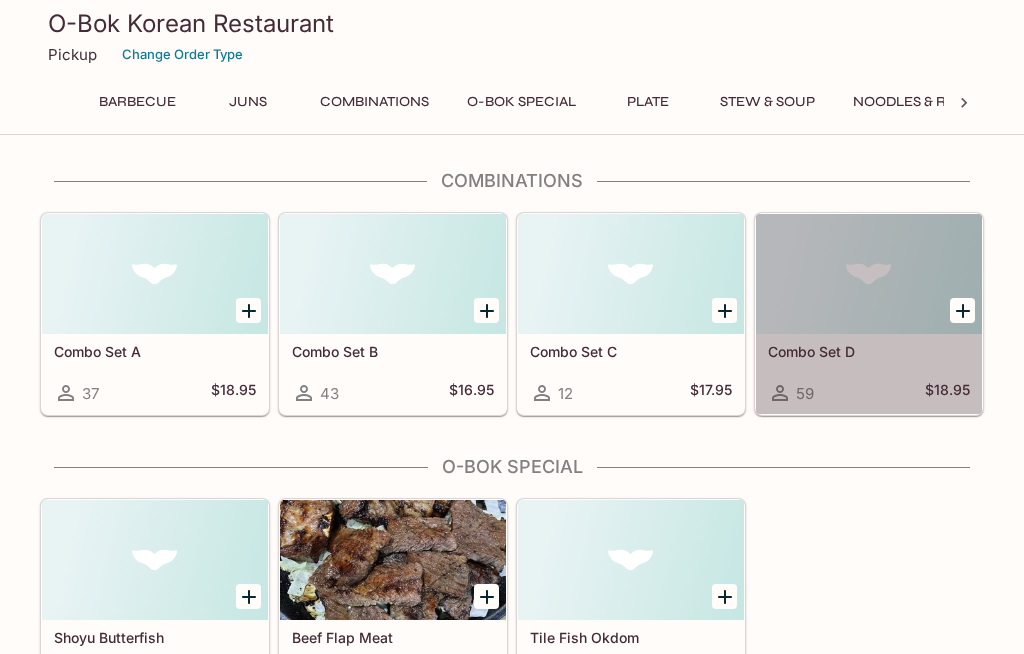 click at bounding box center (869, 274) 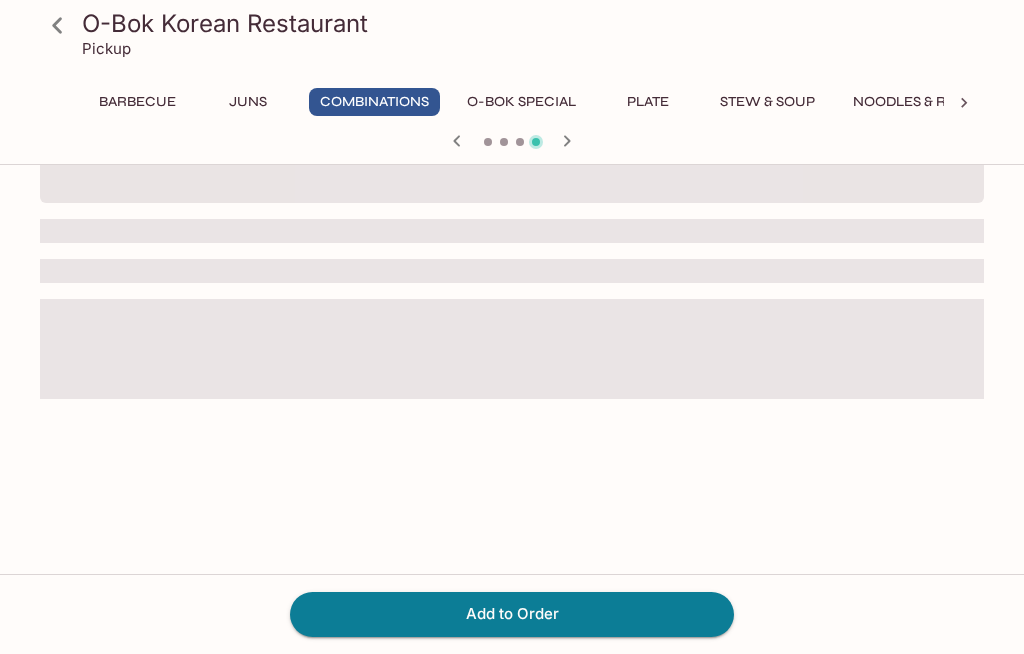 scroll, scrollTop: 0, scrollLeft: 0, axis: both 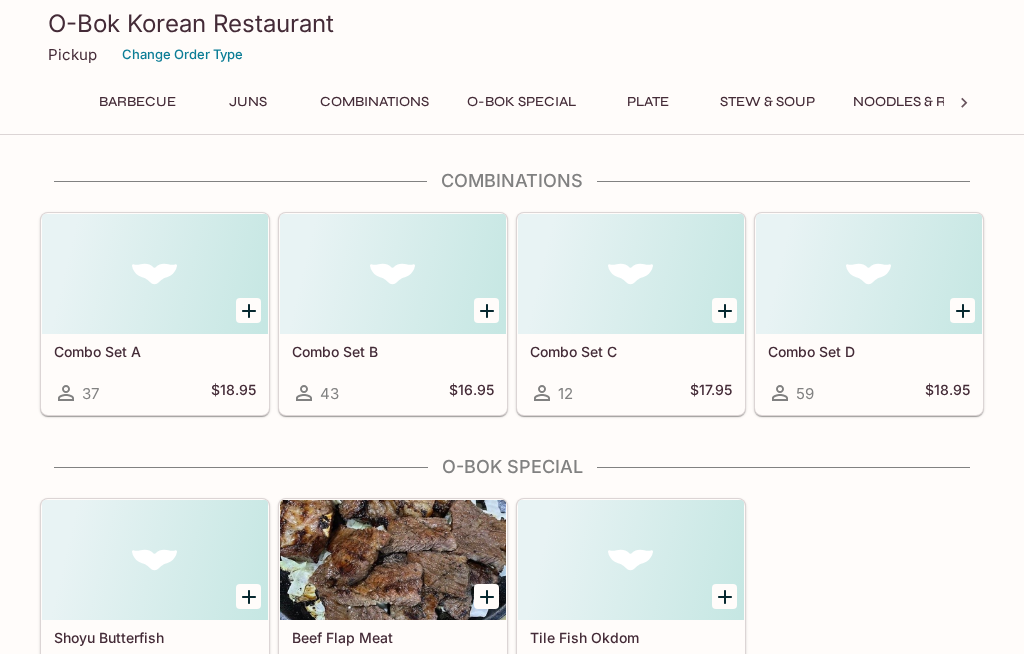 click at bounding box center [155, 274] 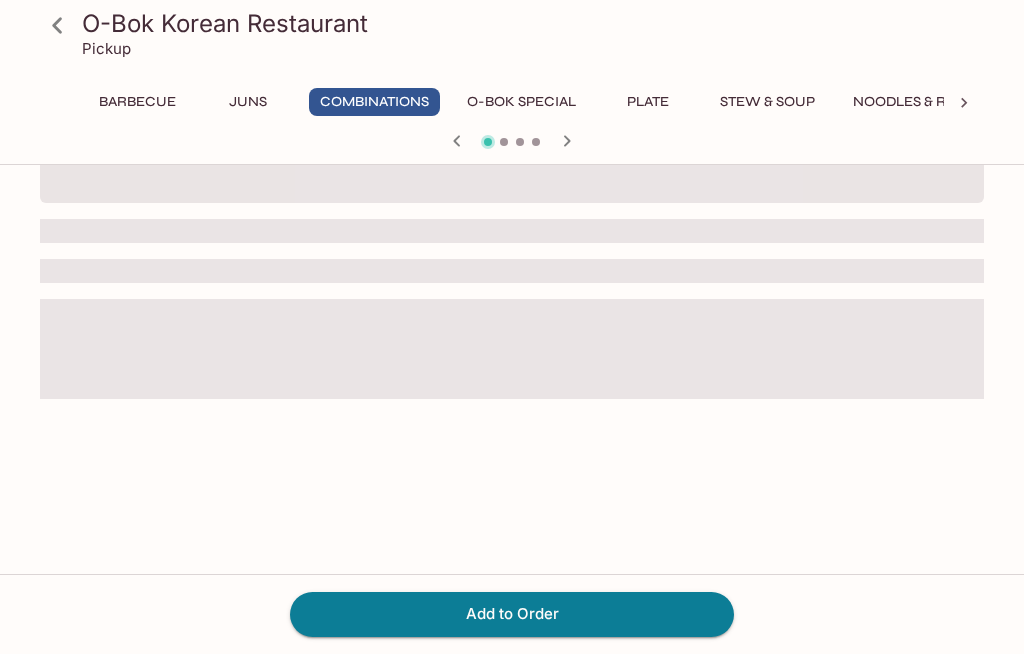 scroll, scrollTop: 0, scrollLeft: 0, axis: both 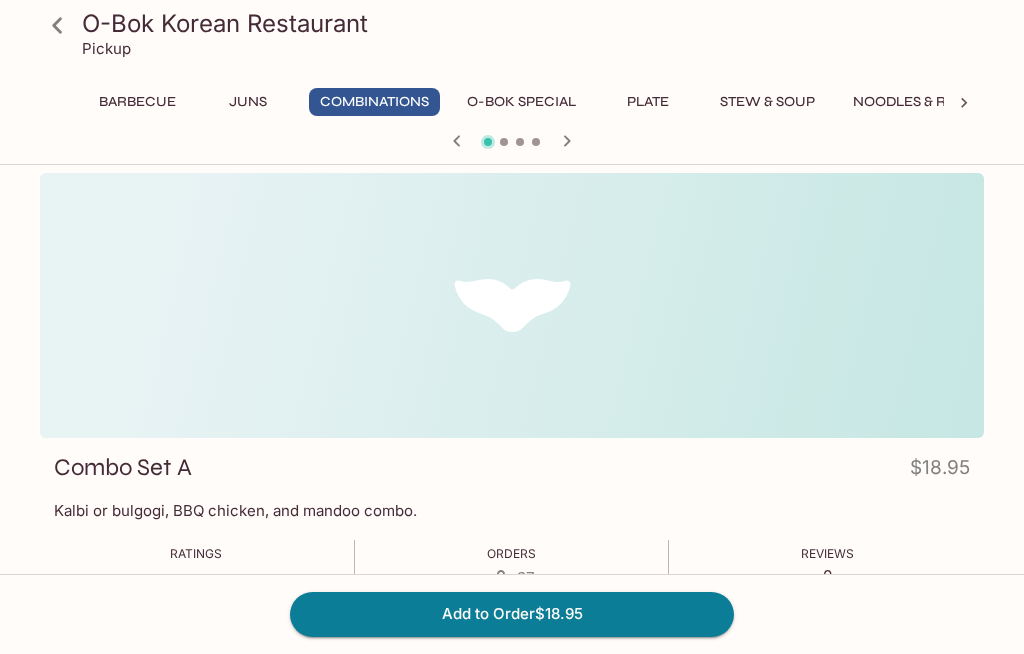 click on "O-BOK Special" at bounding box center (521, 102) 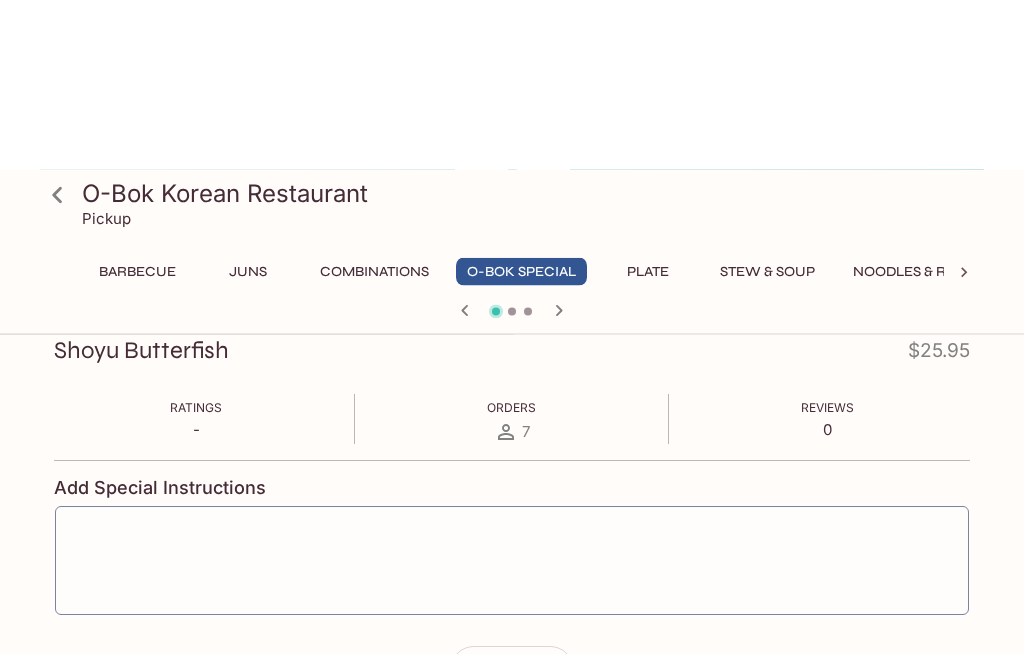 scroll, scrollTop: 0, scrollLeft: 0, axis: both 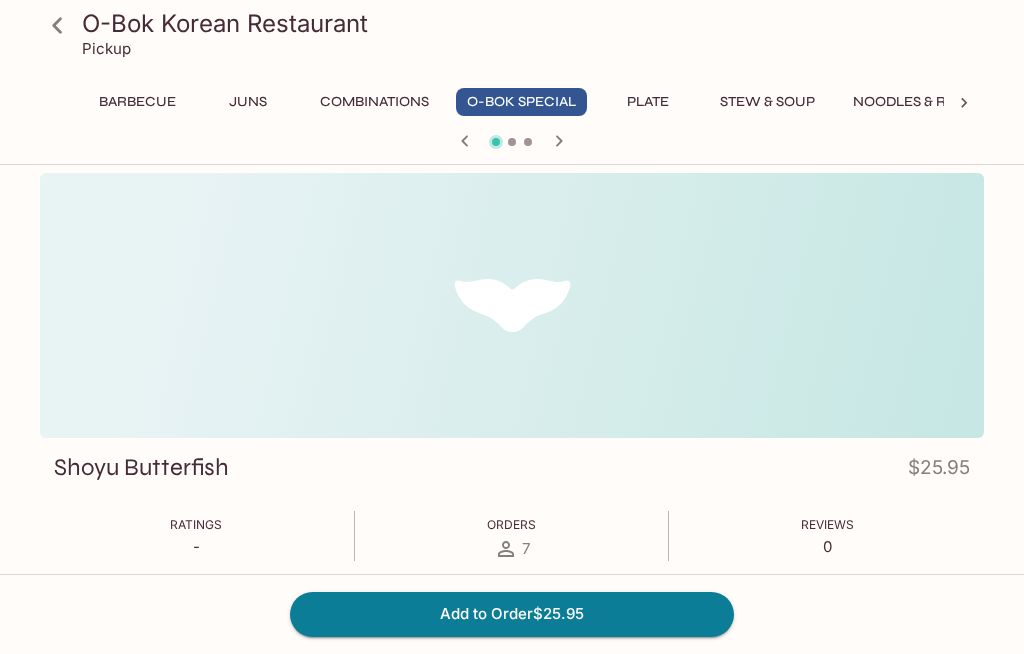 click on "Plate" at bounding box center [648, 102] 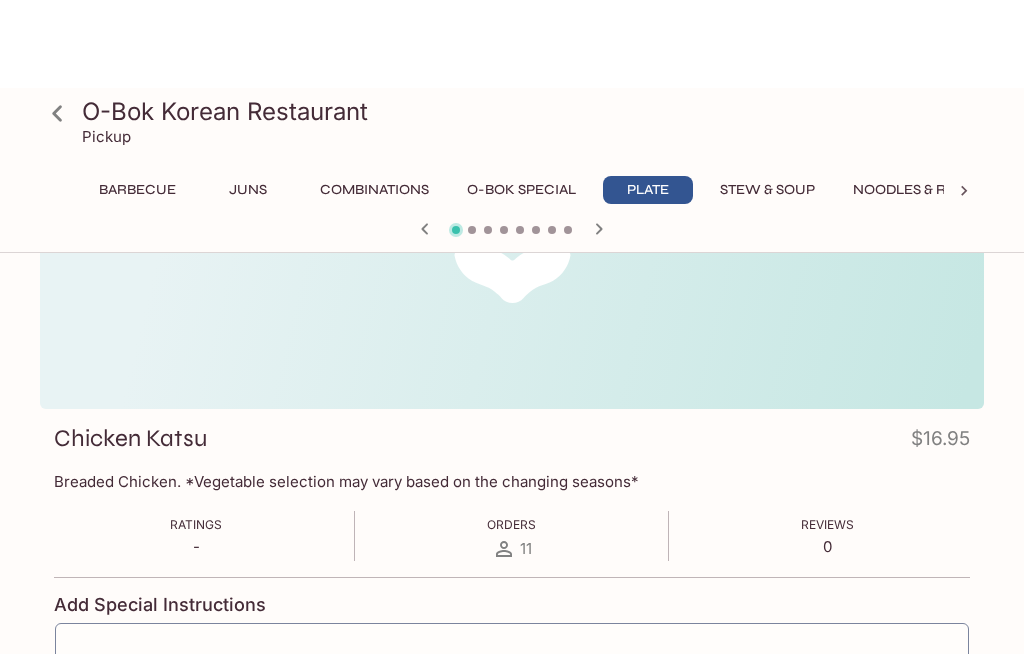scroll, scrollTop: 0, scrollLeft: 0, axis: both 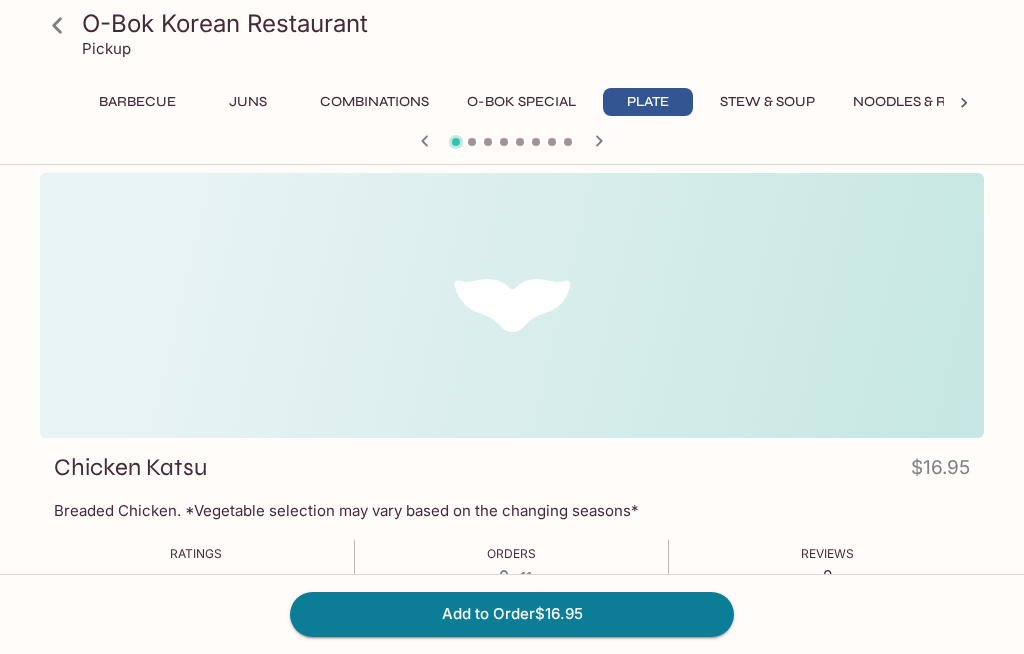 click on "Stew & Soup" at bounding box center (767, 102) 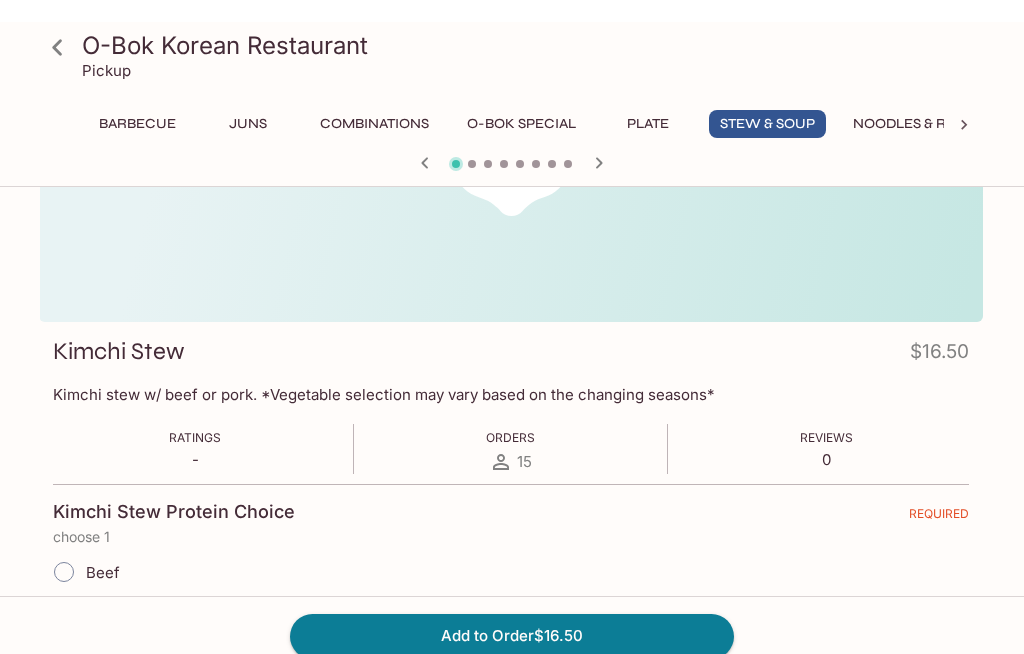 scroll, scrollTop: 0, scrollLeft: 0, axis: both 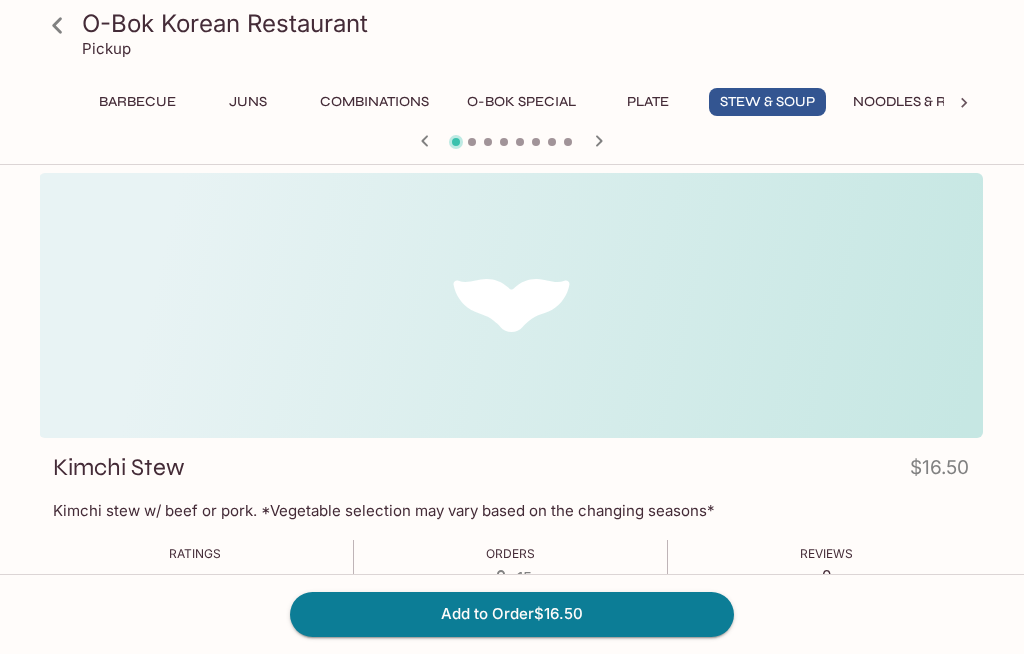 click on "Juns" at bounding box center (248, 102) 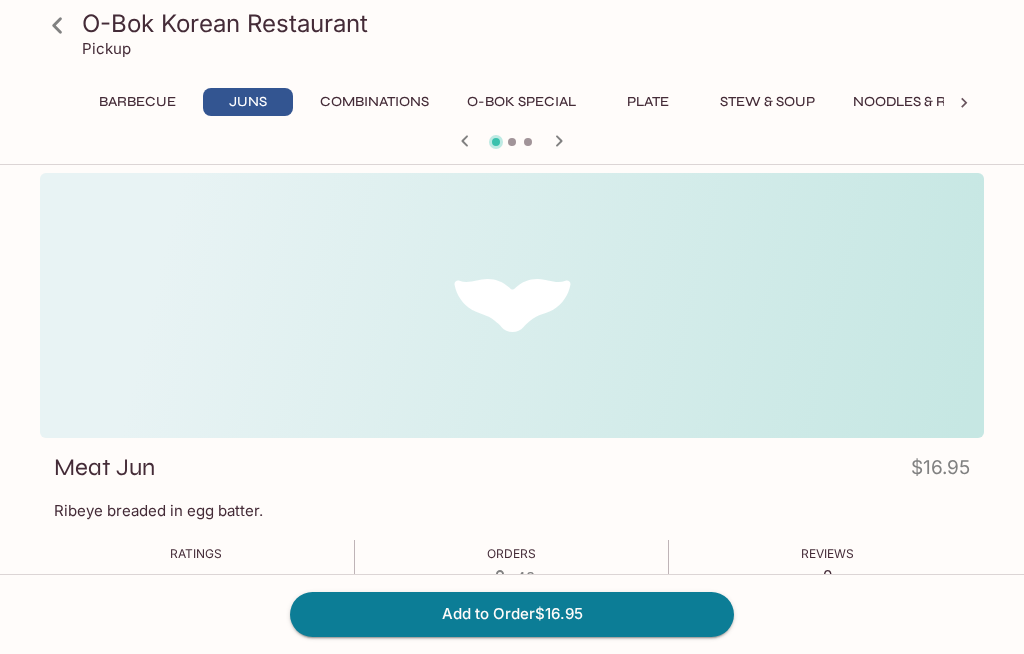 click on "Combinations" at bounding box center [374, 102] 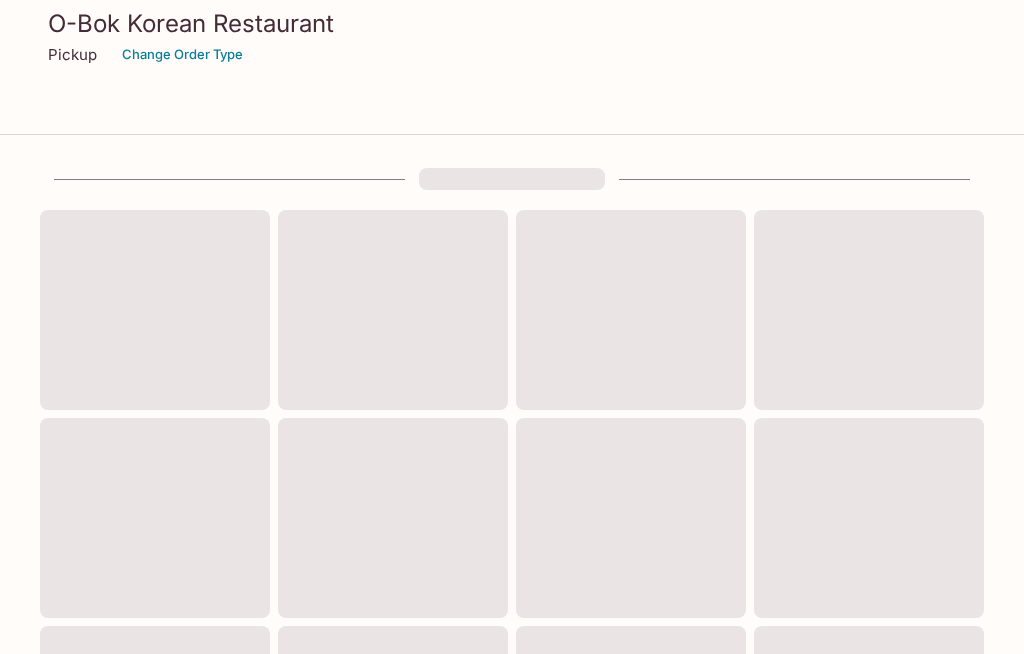 scroll, scrollTop: 782, scrollLeft: 0, axis: vertical 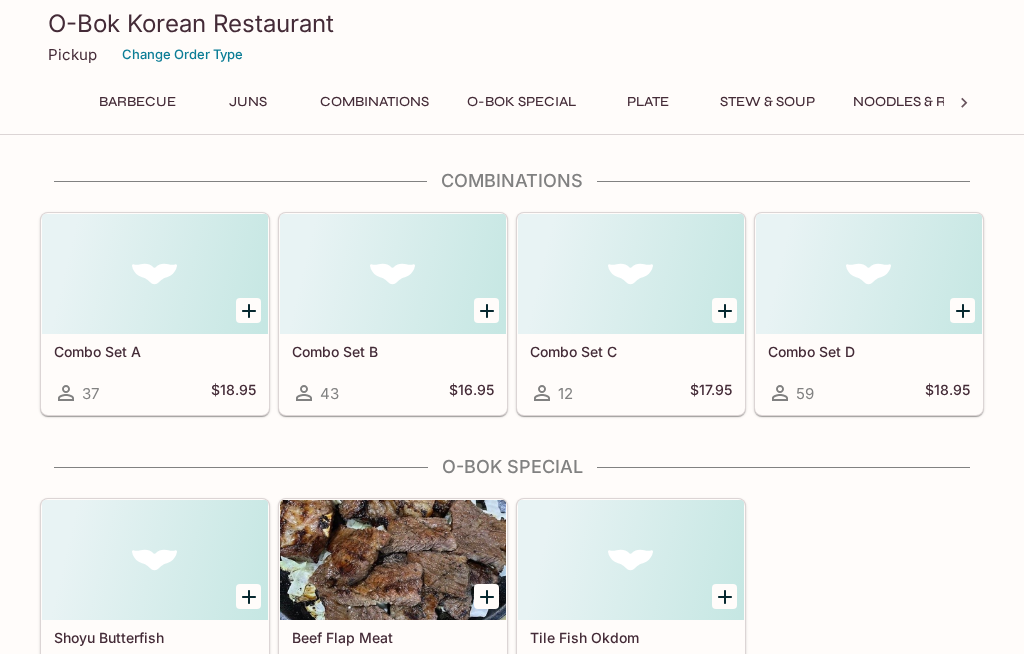 click at bounding box center (393, 274) 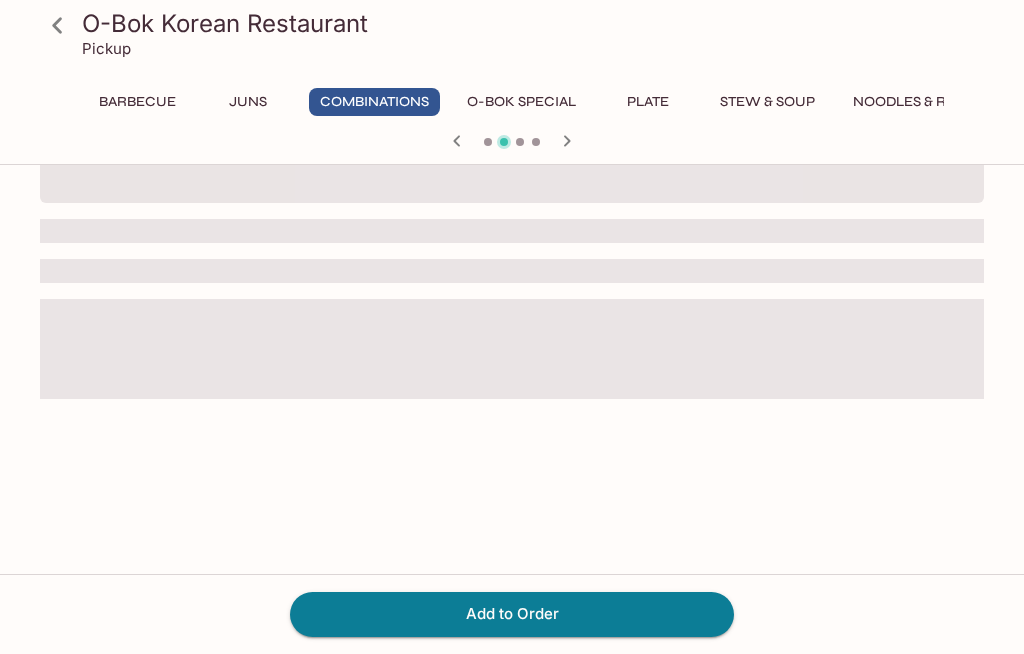 scroll, scrollTop: 0, scrollLeft: 0, axis: both 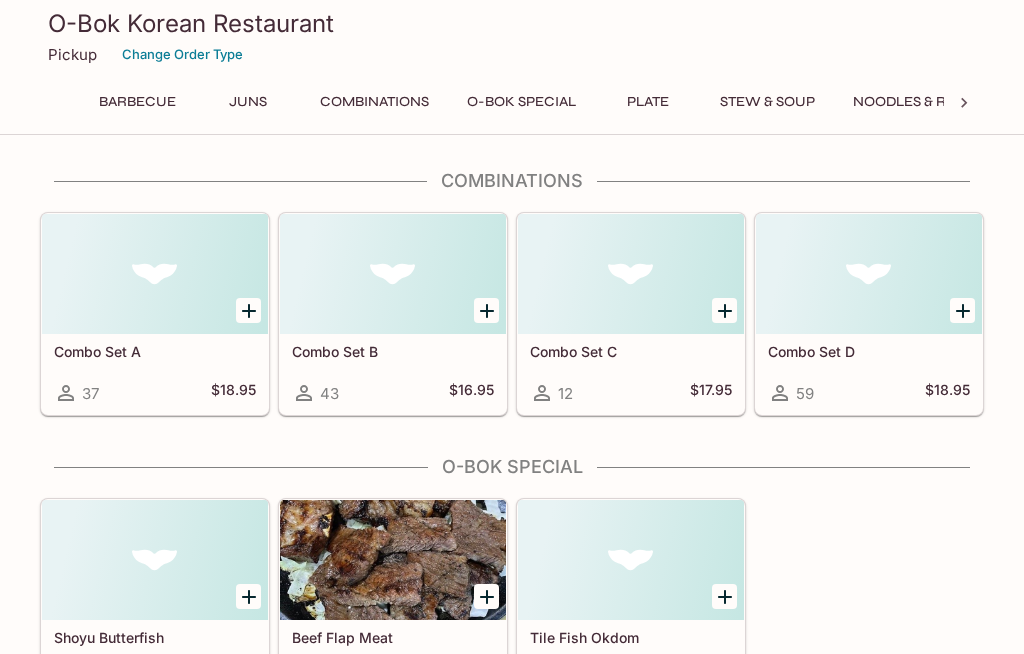 click at bounding box center [869, 274] 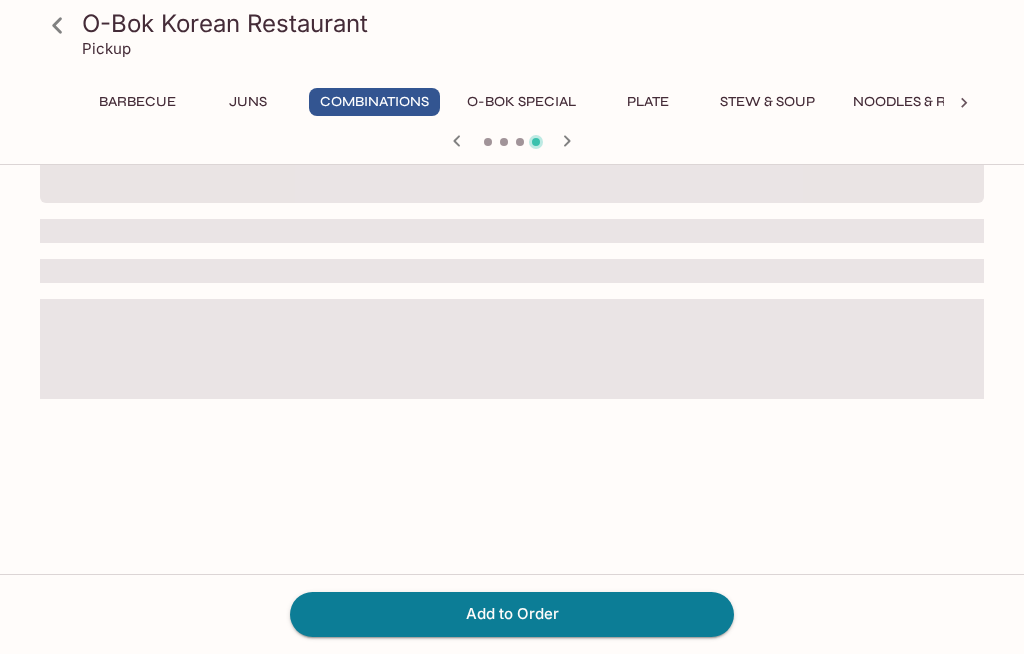scroll, scrollTop: 0, scrollLeft: 0, axis: both 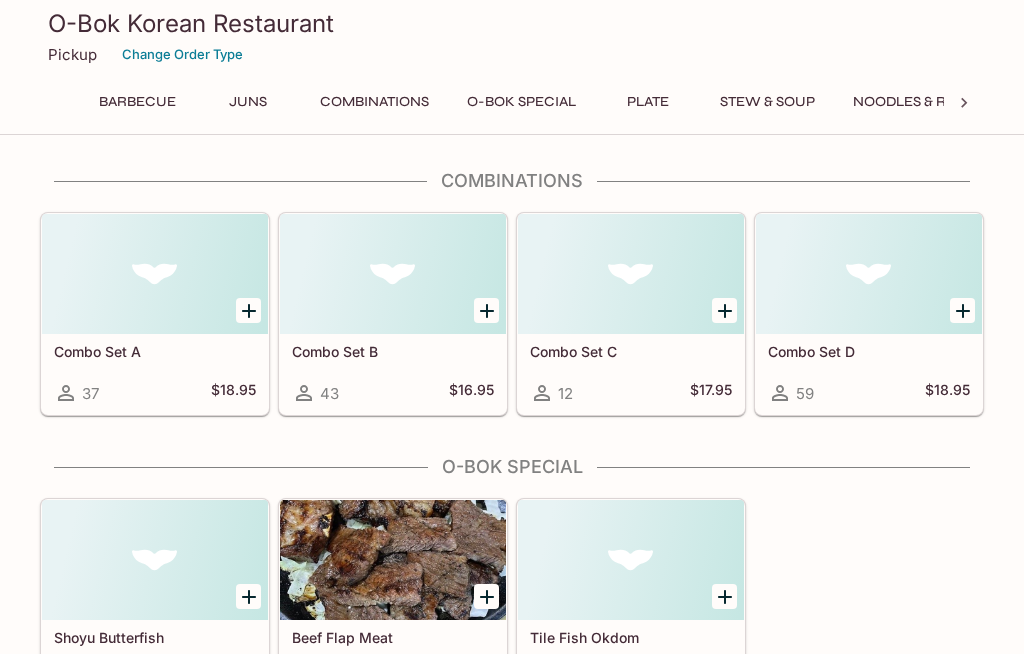 click at bounding box center (155, 274) 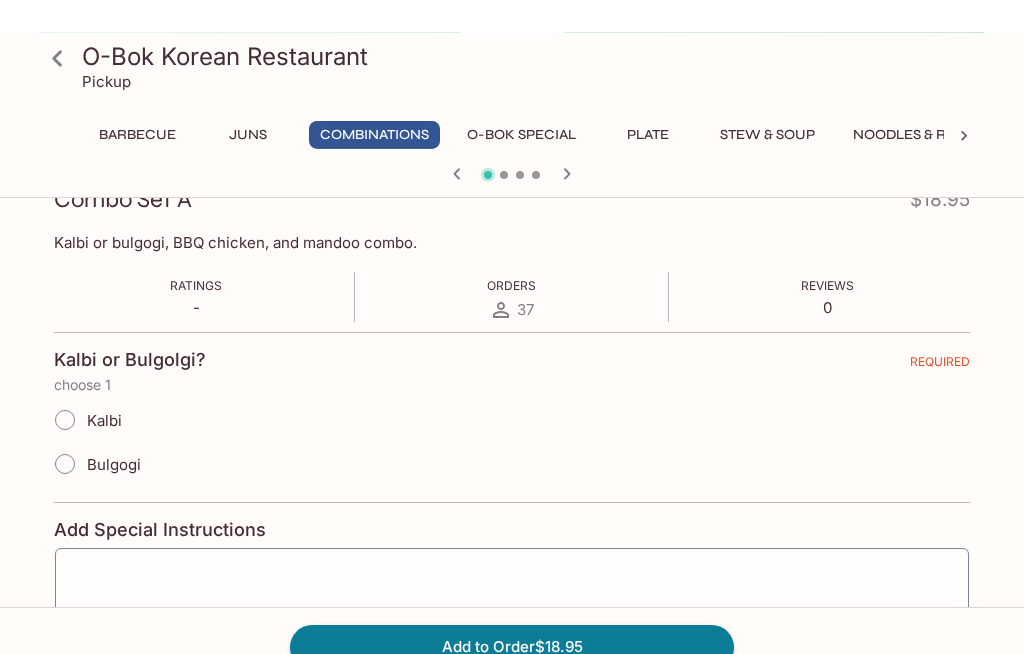scroll, scrollTop: 0, scrollLeft: 0, axis: both 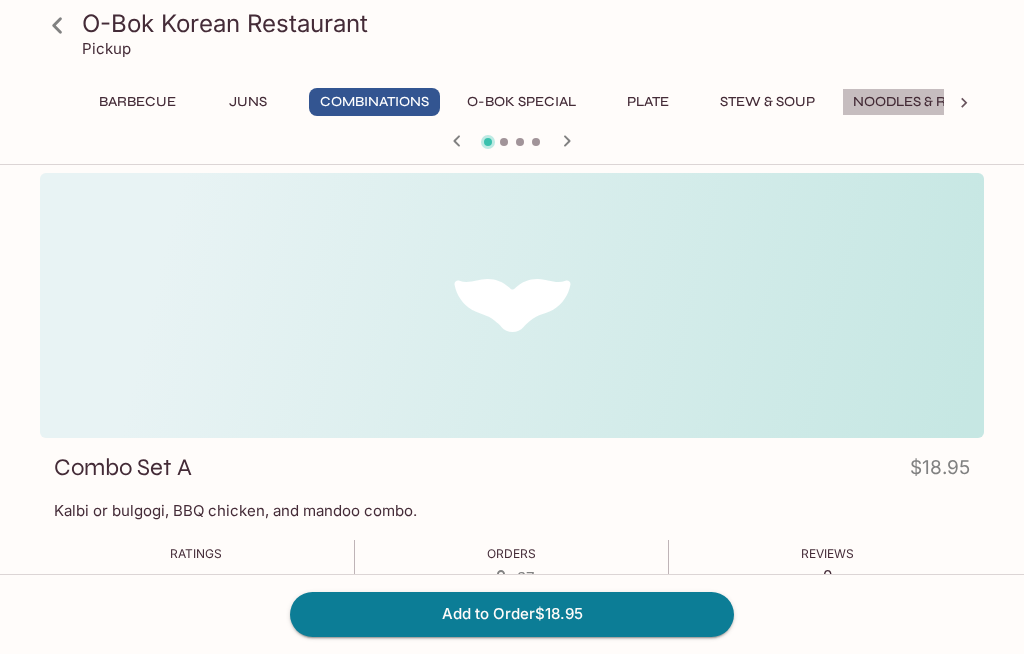 click on "Noodles & Rice" at bounding box center (911, 102) 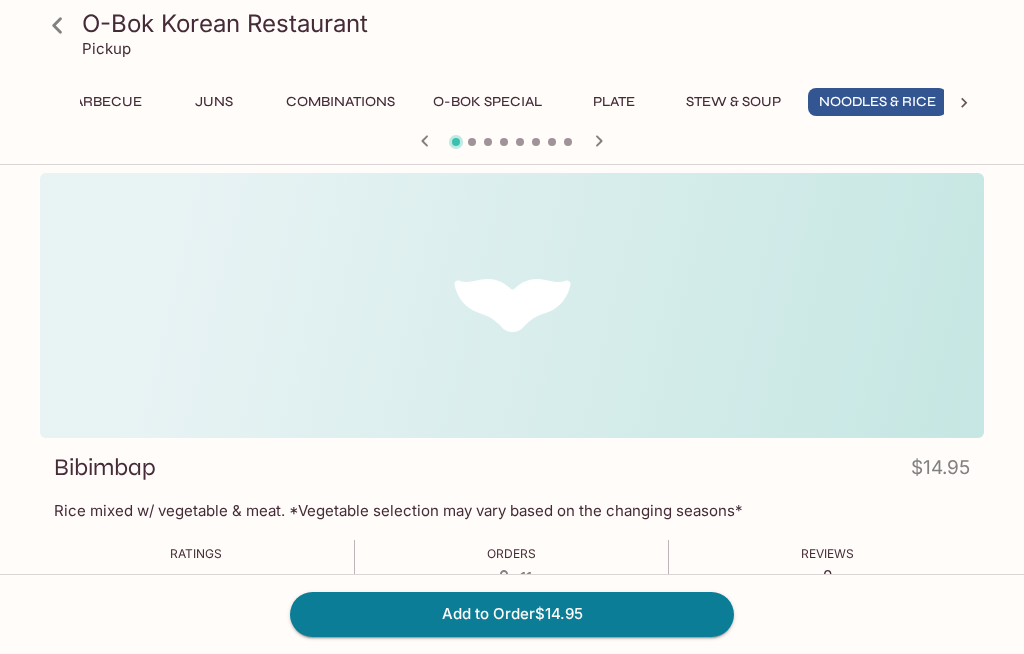 scroll, scrollTop: 0, scrollLeft: 41, axis: horizontal 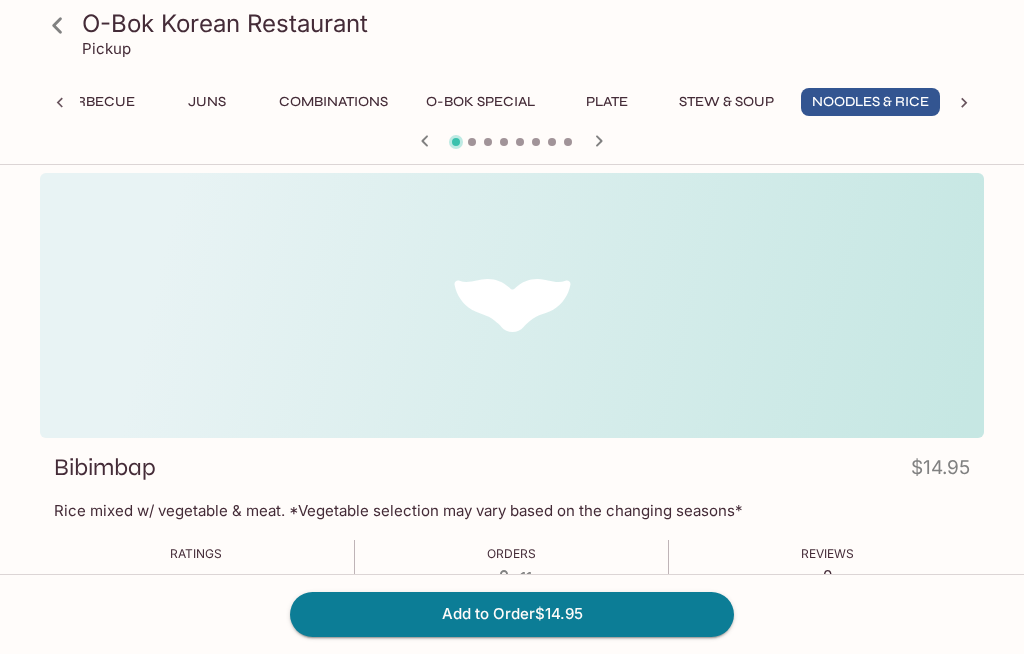 click 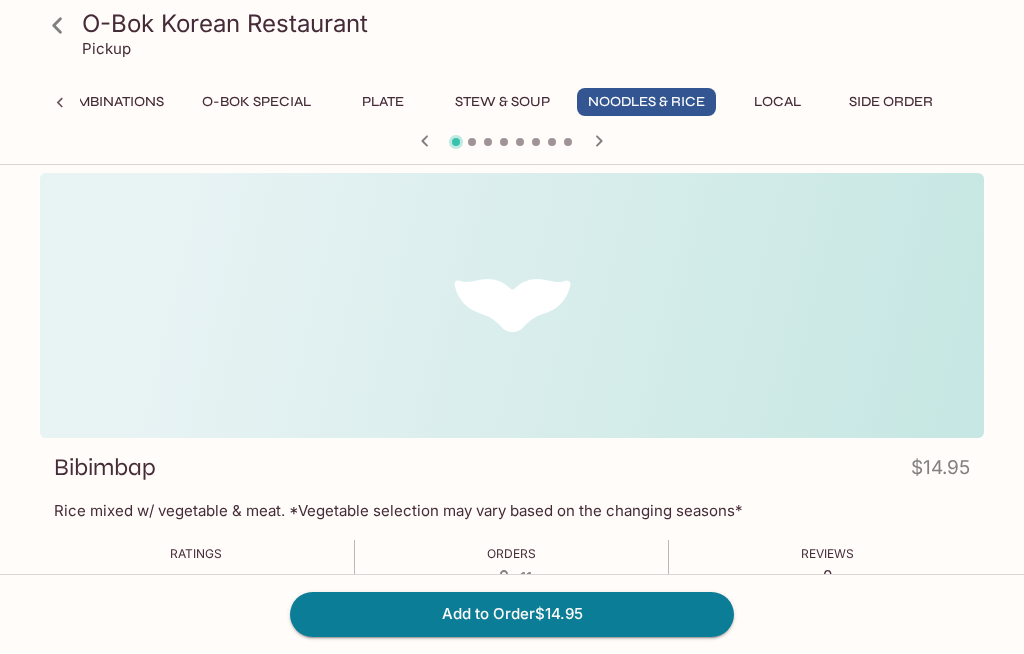 click on "Local" at bounding box center [777, 102] 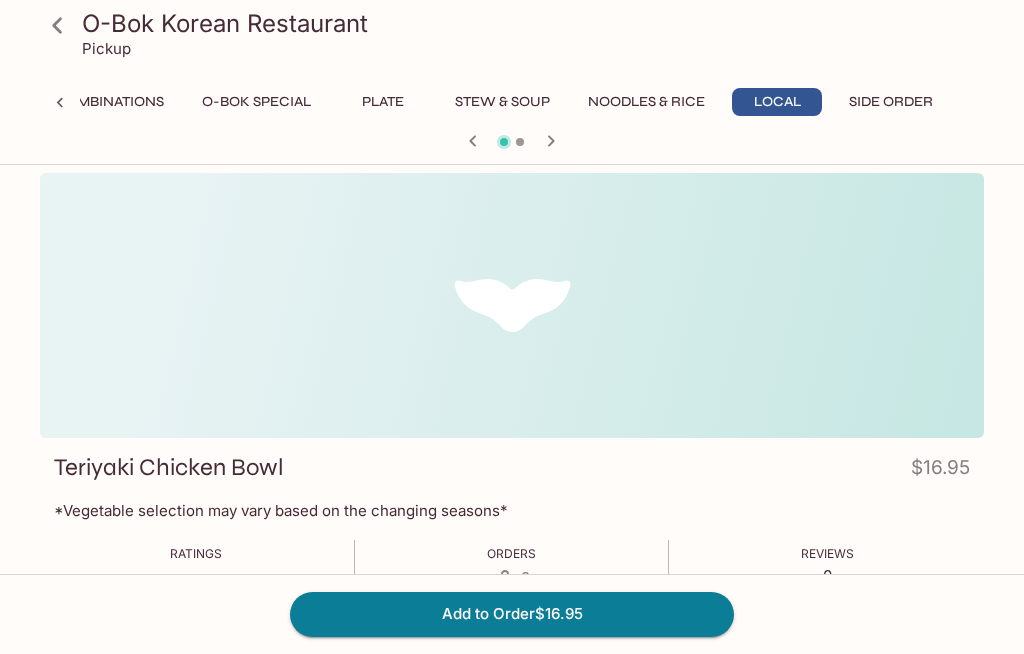 click on "Side Order" at bounding box center (891, 102) 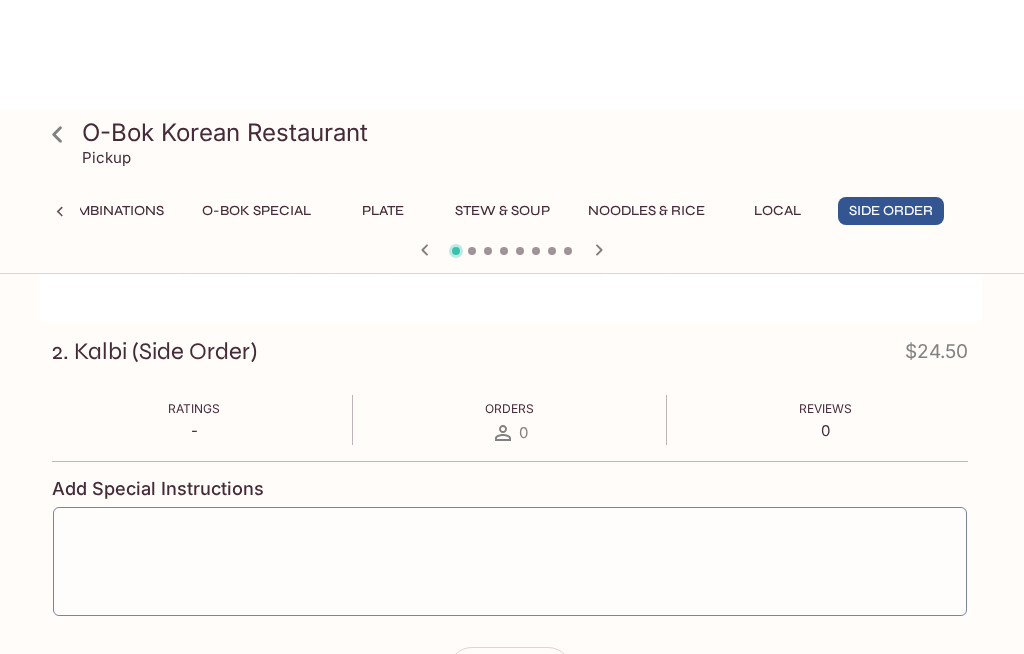 scroll, scrollTop: 0, scrollLeft: 0, axis: both 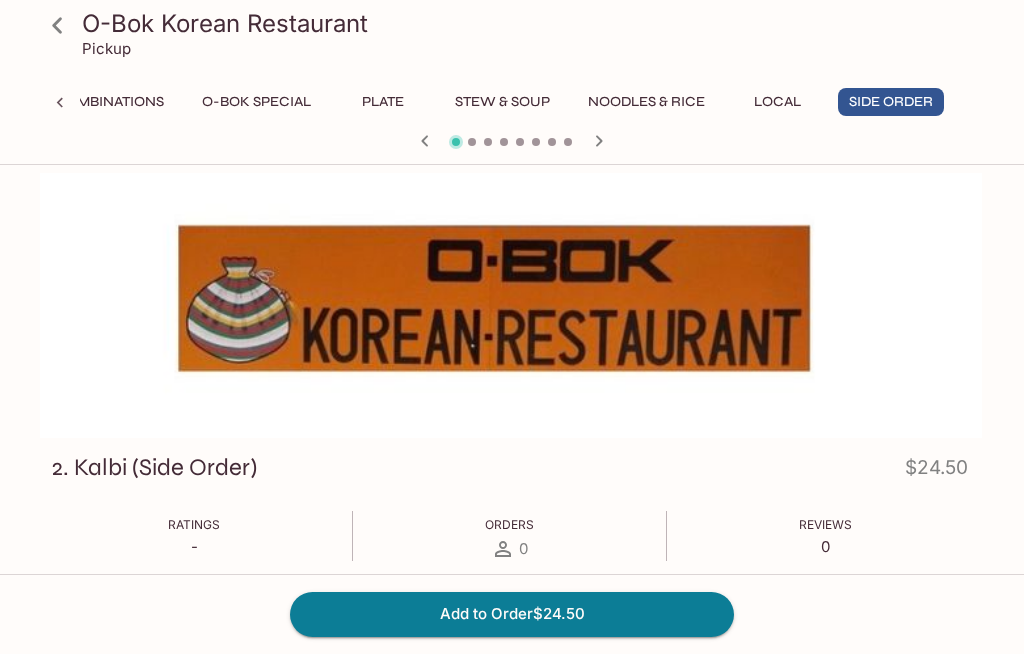 click on "Noodles & Rice" at bounding box center [646, 102] 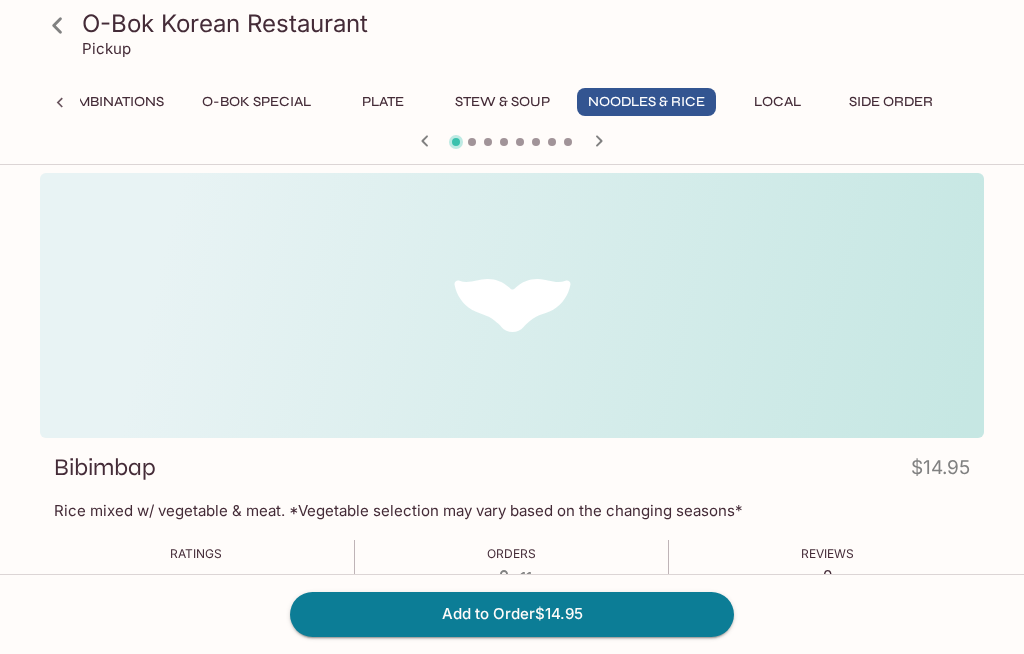 click on "Stew & Soup" at bounding box center [502, 102] 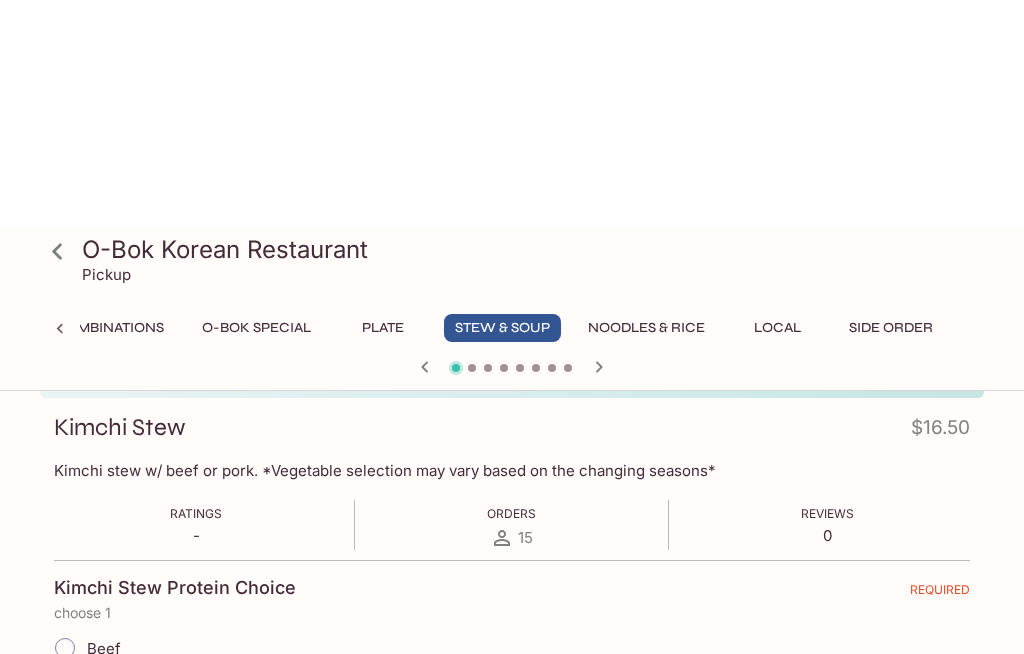 scroll, scrollTop: 0, scrollLeft: 0, axis: both 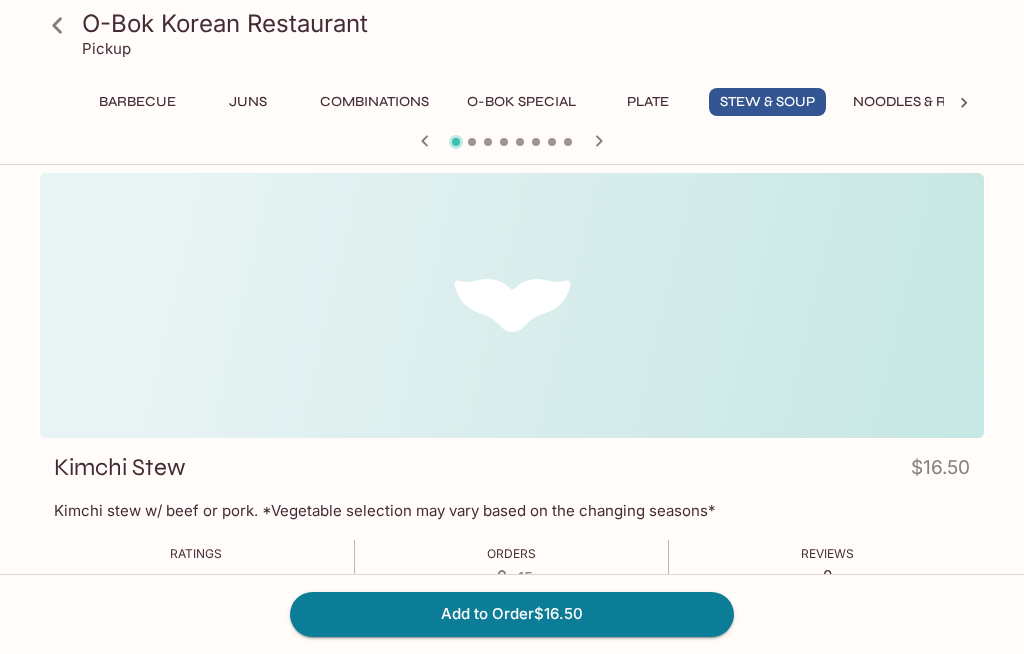 click 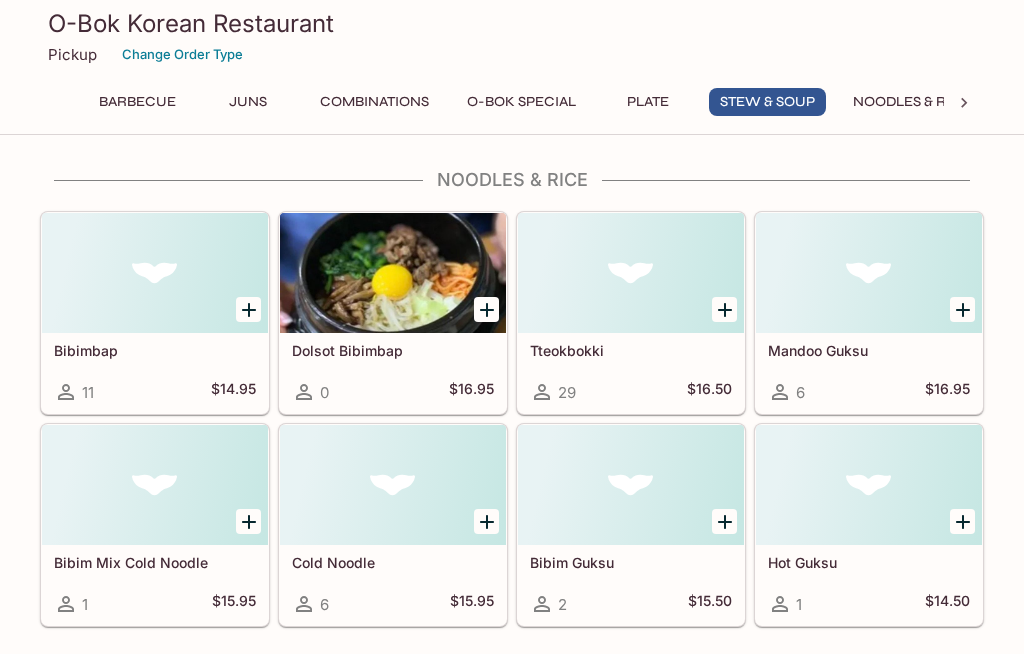 scroll, scrollTop: 2802, scrollLeft: 0, axis: vertical 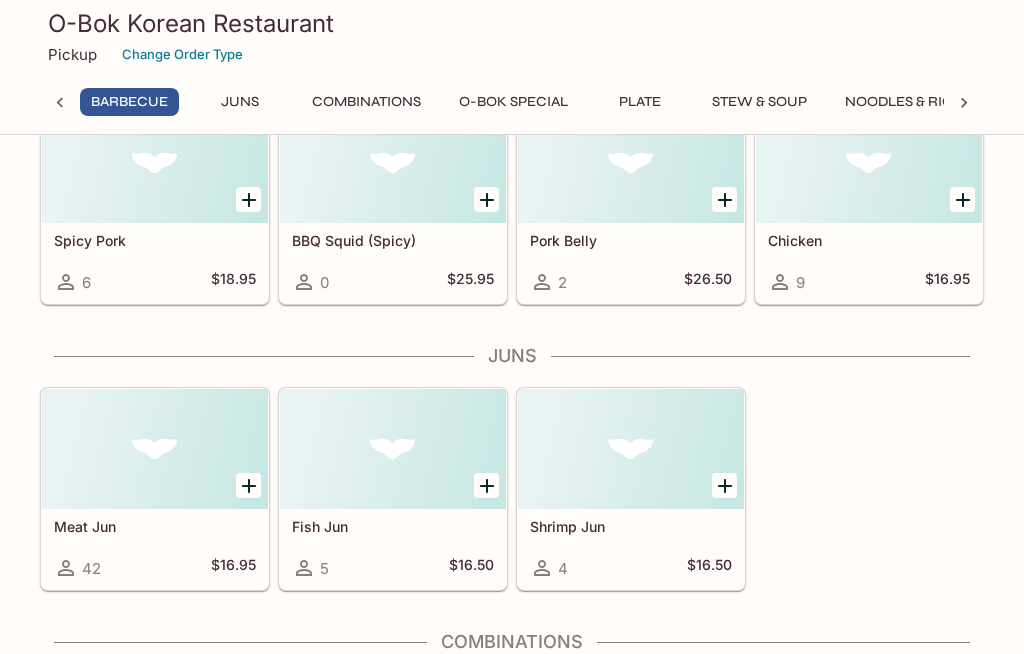 click at bounding box center [155, 449] 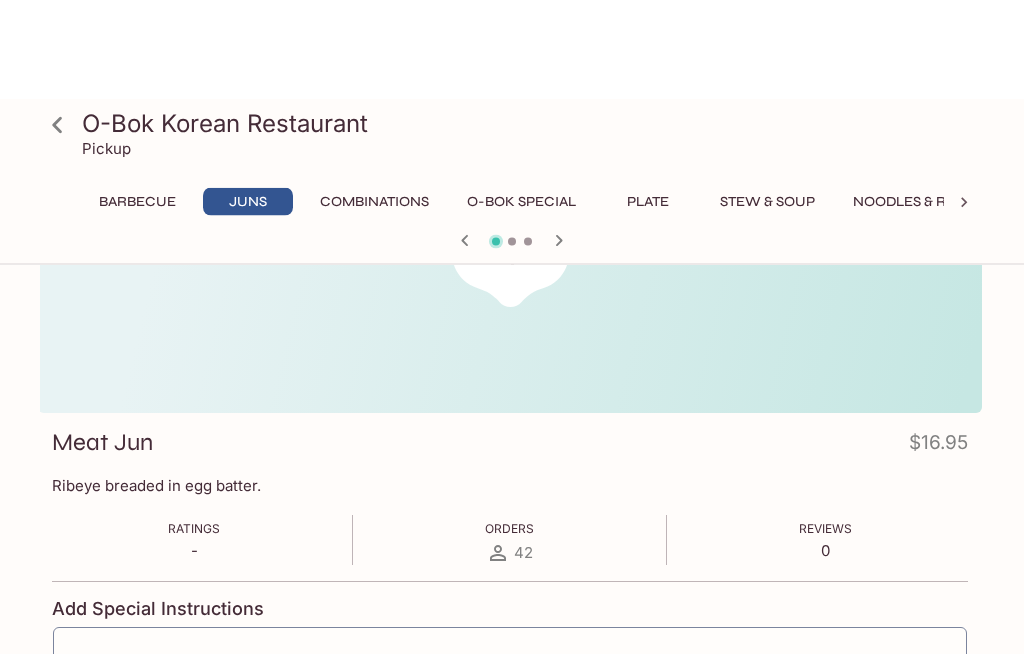scroll, scrollTop: 0, scrollLeft: 0, axis: both 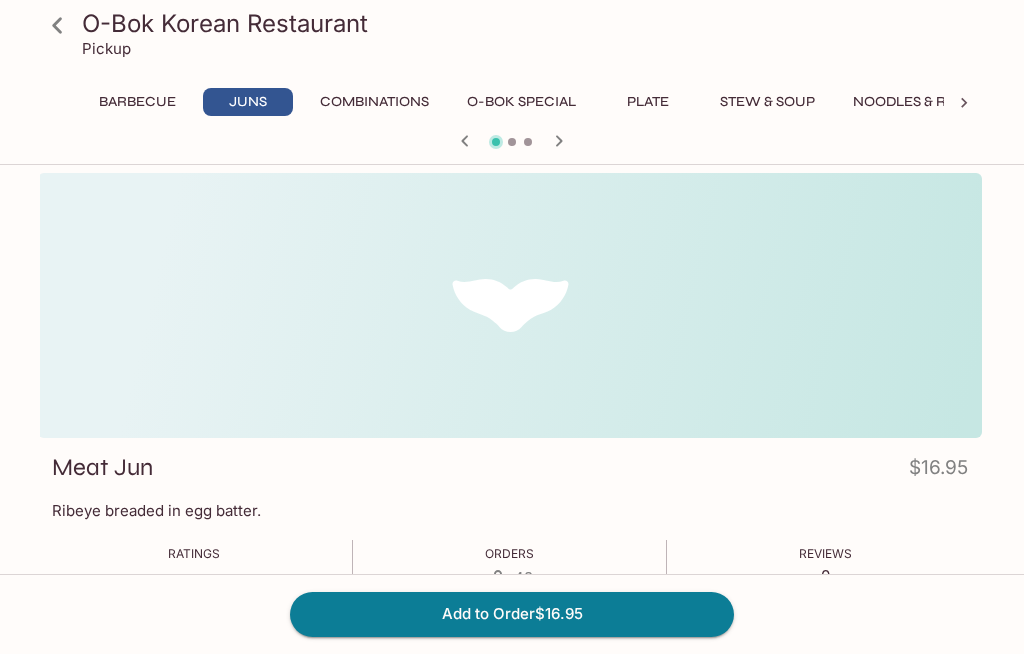 click on "Combinations" at bounding box center (374, 102) 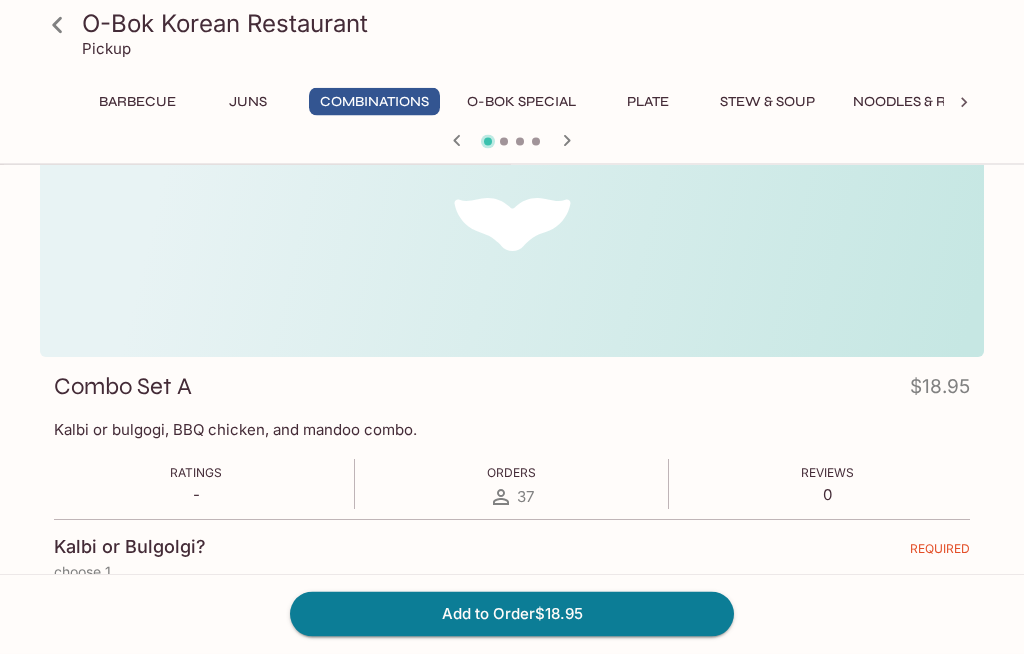 scroll, scrollTop: 82, scrollLeft: 0, axis: vertical 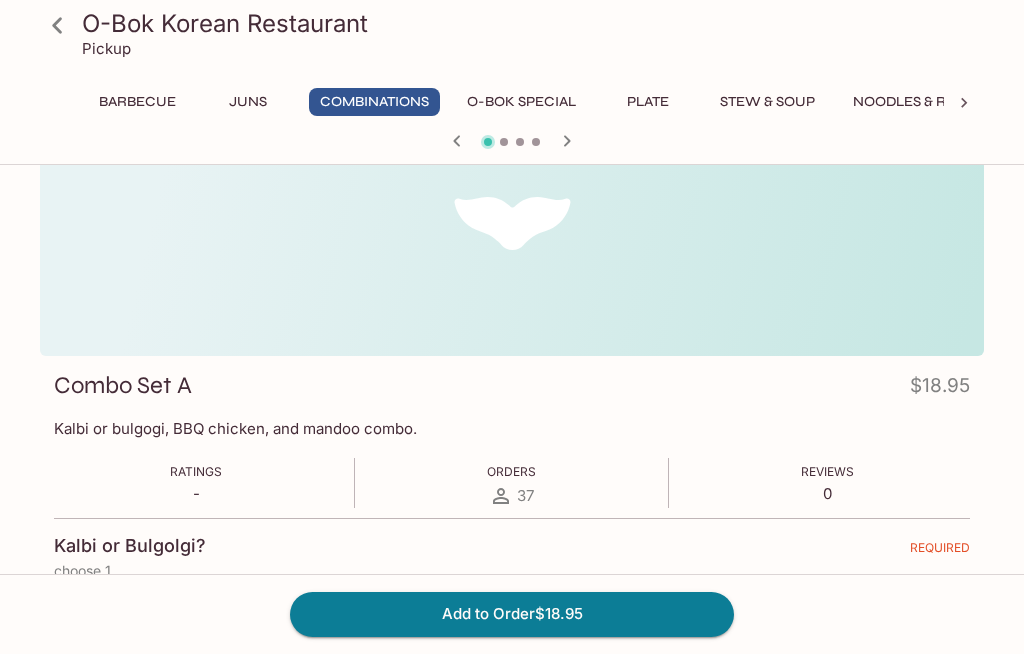 click 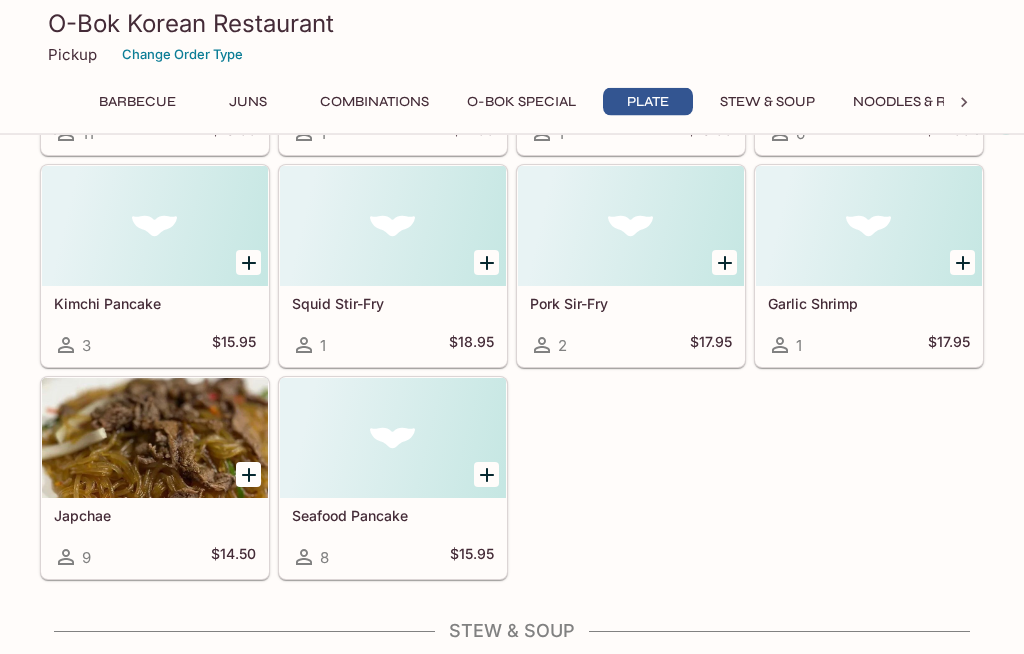 scroll, scrollTop: 1683, scrollLeft: 0, axis: vertical 